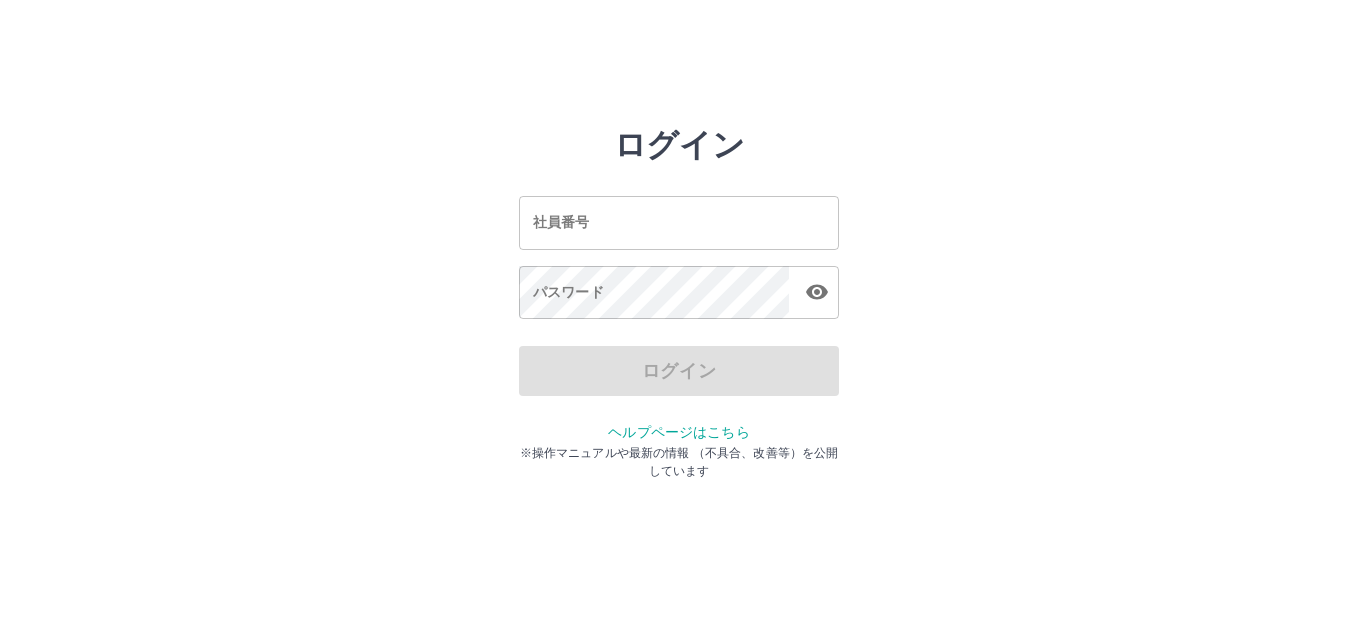 scroll, scrollTop: 0, scrollLeft: 0, axis: both 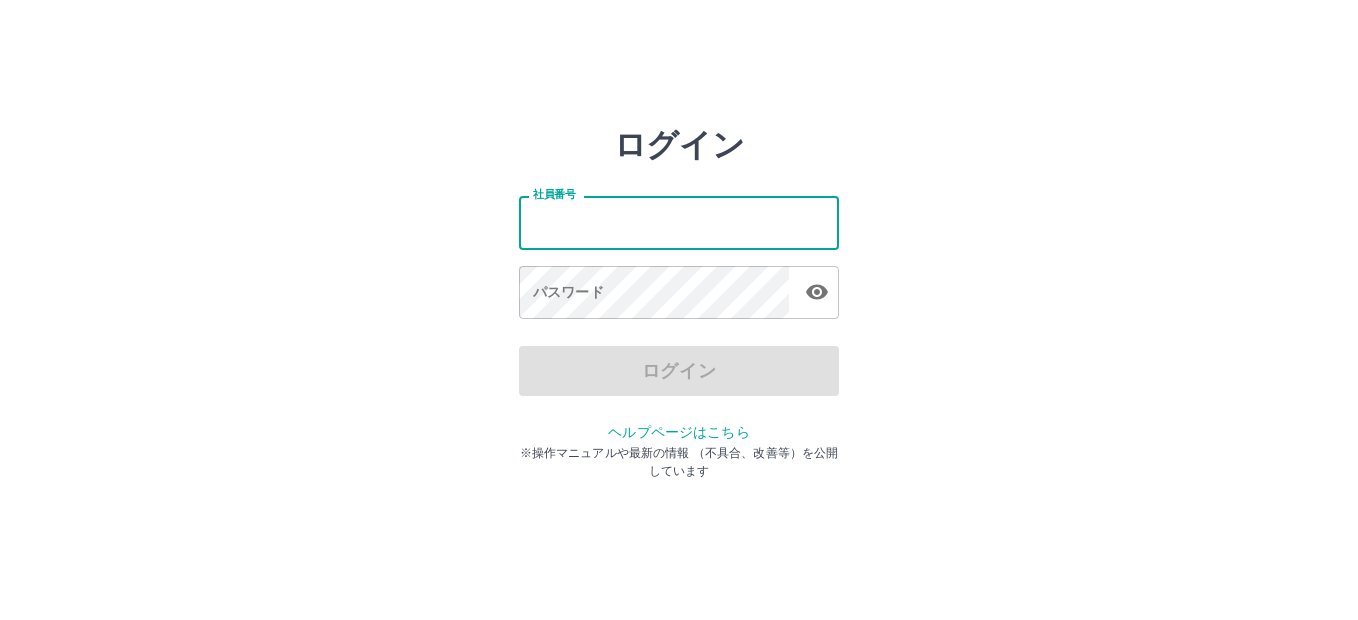 click on "社員番号" at bounding box center (679, 222) 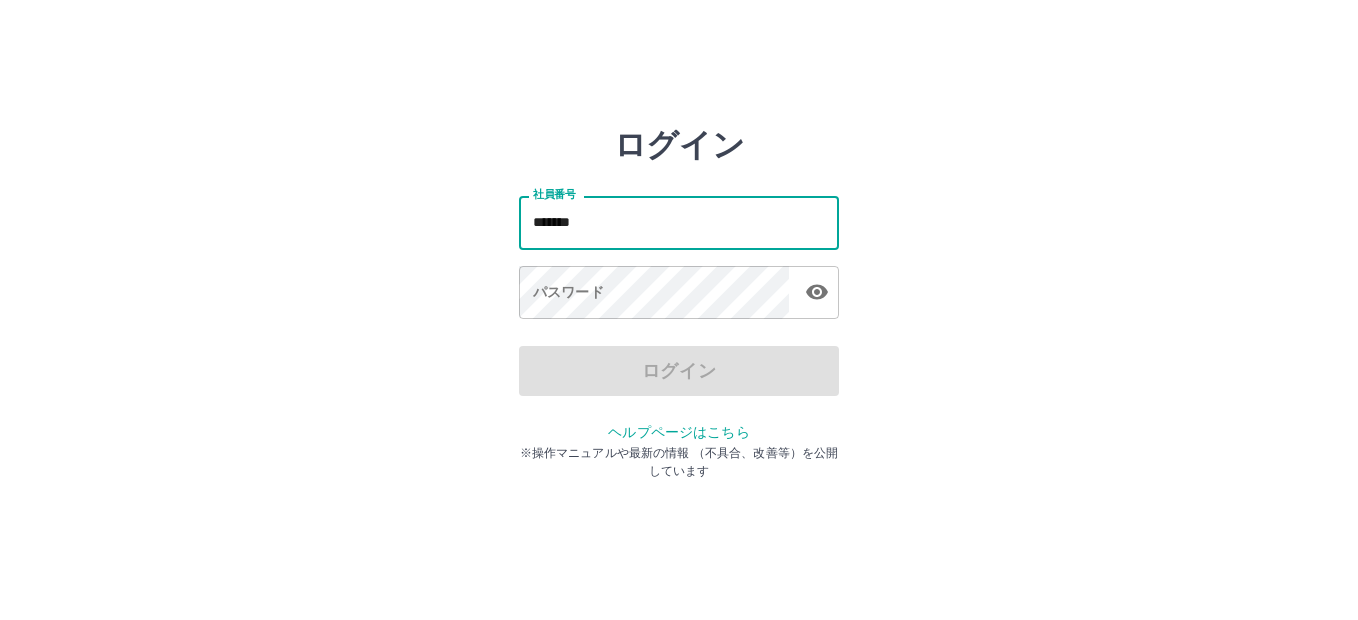 type on "*******" 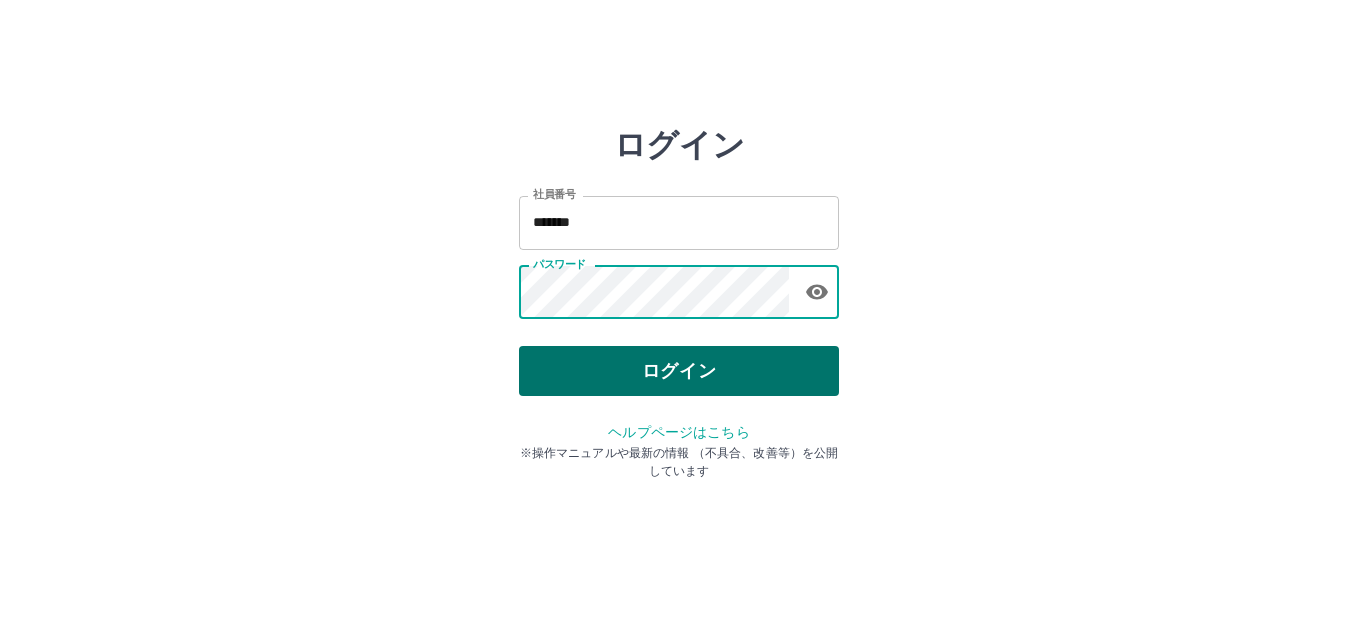 click on "ログイン" at bounding box center (679, 371) 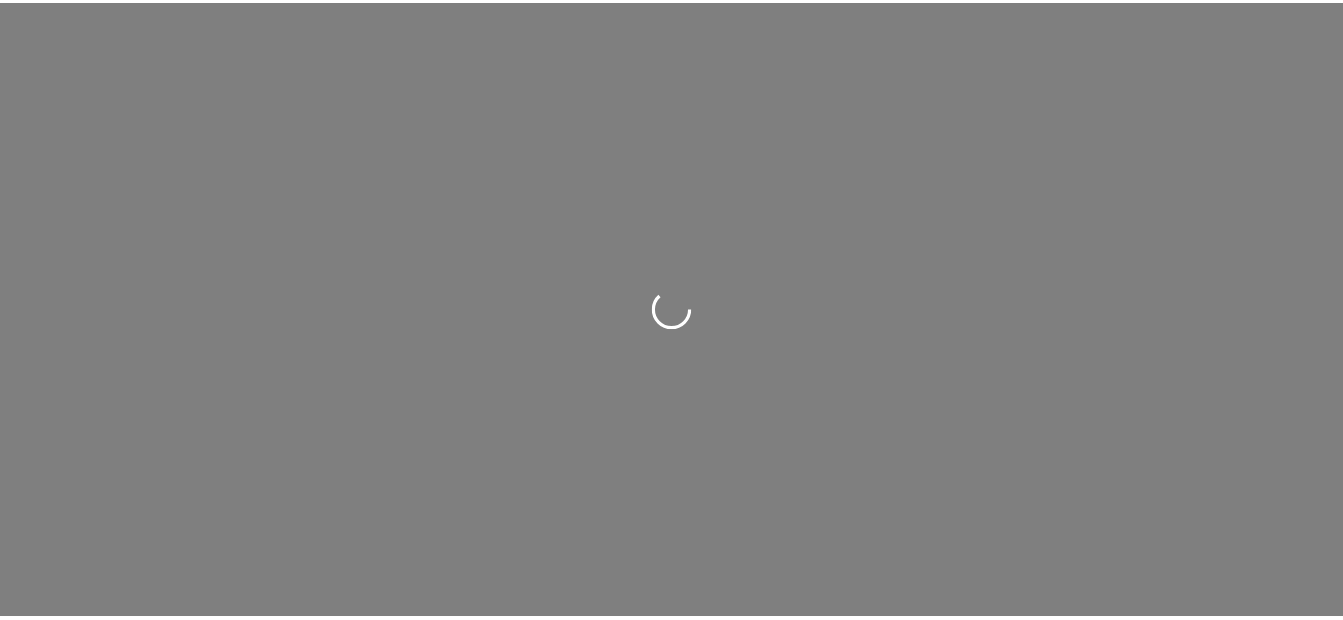 scroll, scrollTop: 0, scrollLeft: 0, axis: both 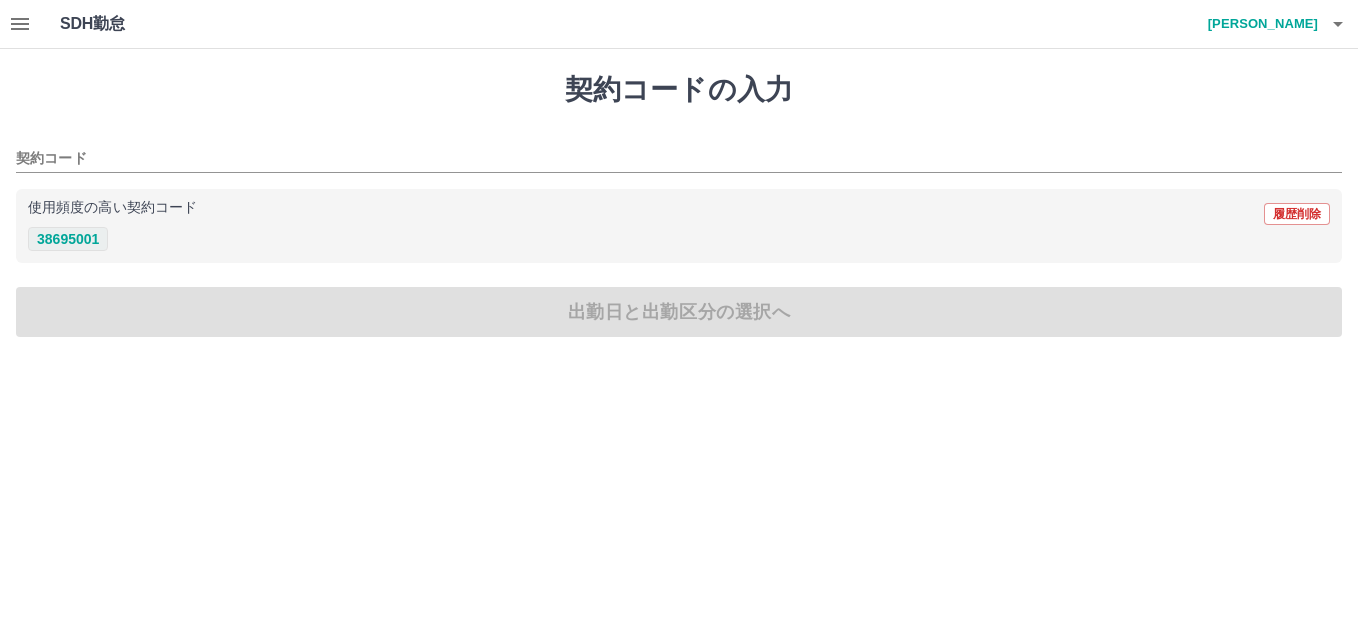 click on "38695001" at bounding box center [68, 239] 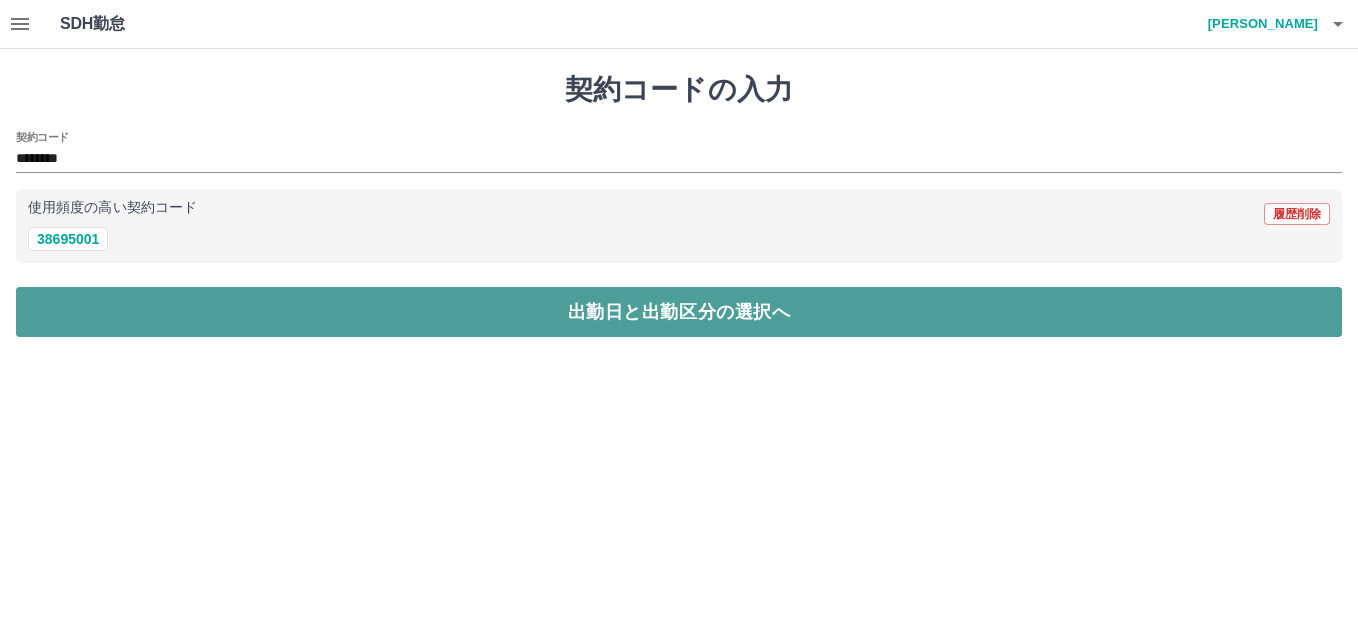 click on "出勤日と出勤区分の選択へ" at bounding box center (679, 312) 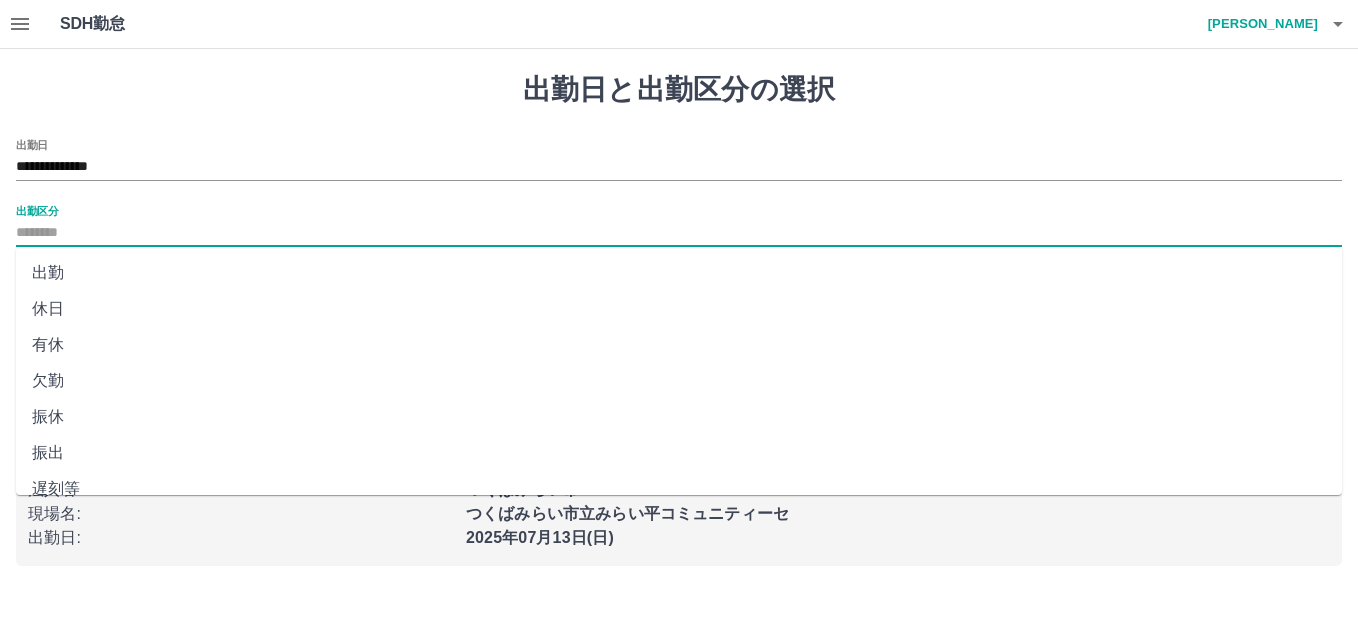 click on "出勤区分" at bounding box center (679, 233) 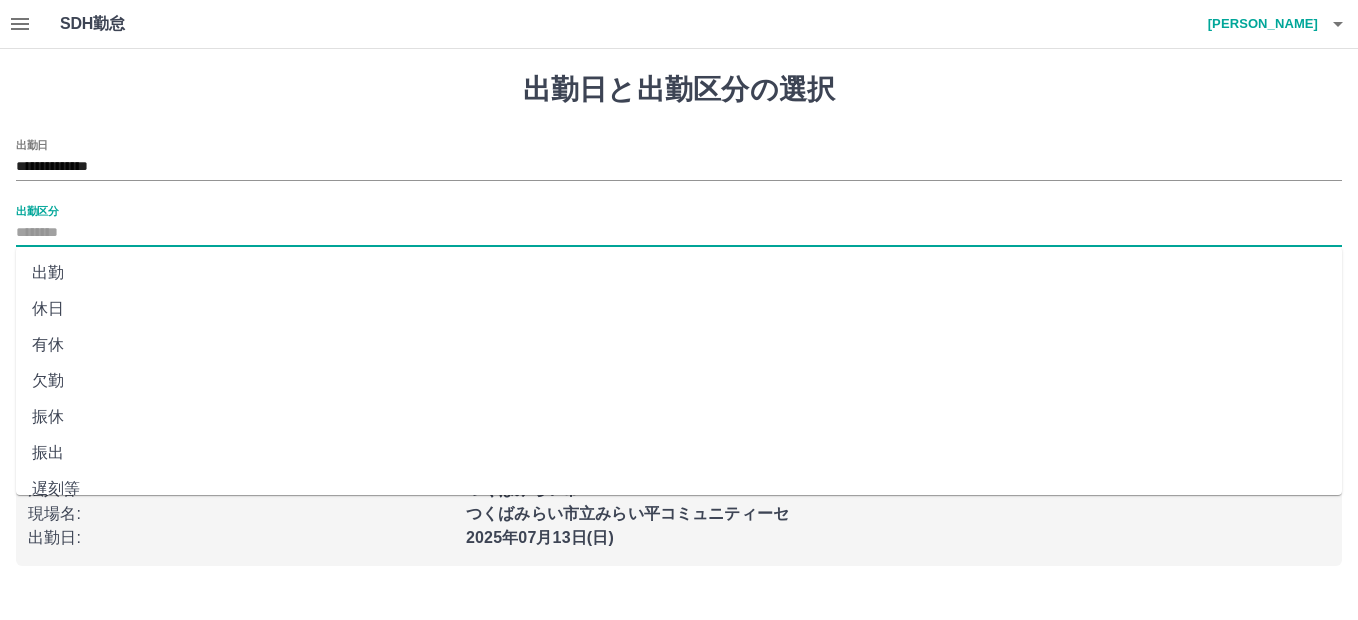 click on "出勤" at bounding box center (679, 273) 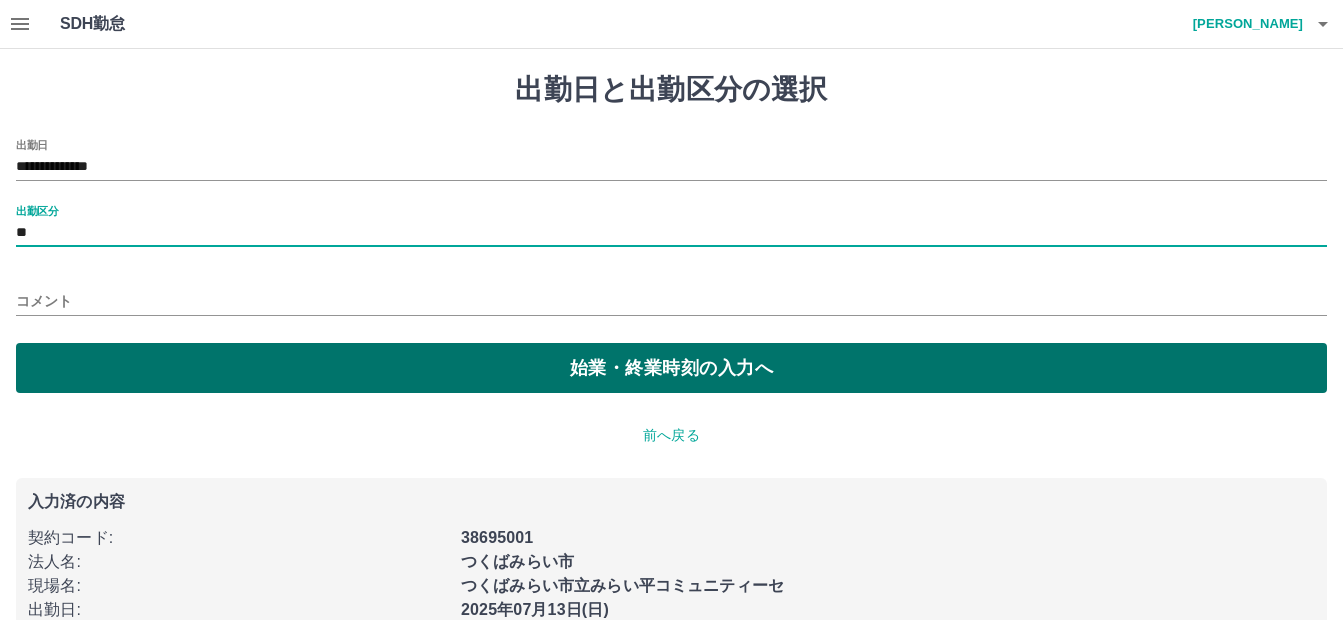 click on "始業・終業時刻の入力へ" at bounding box center [671, 368] 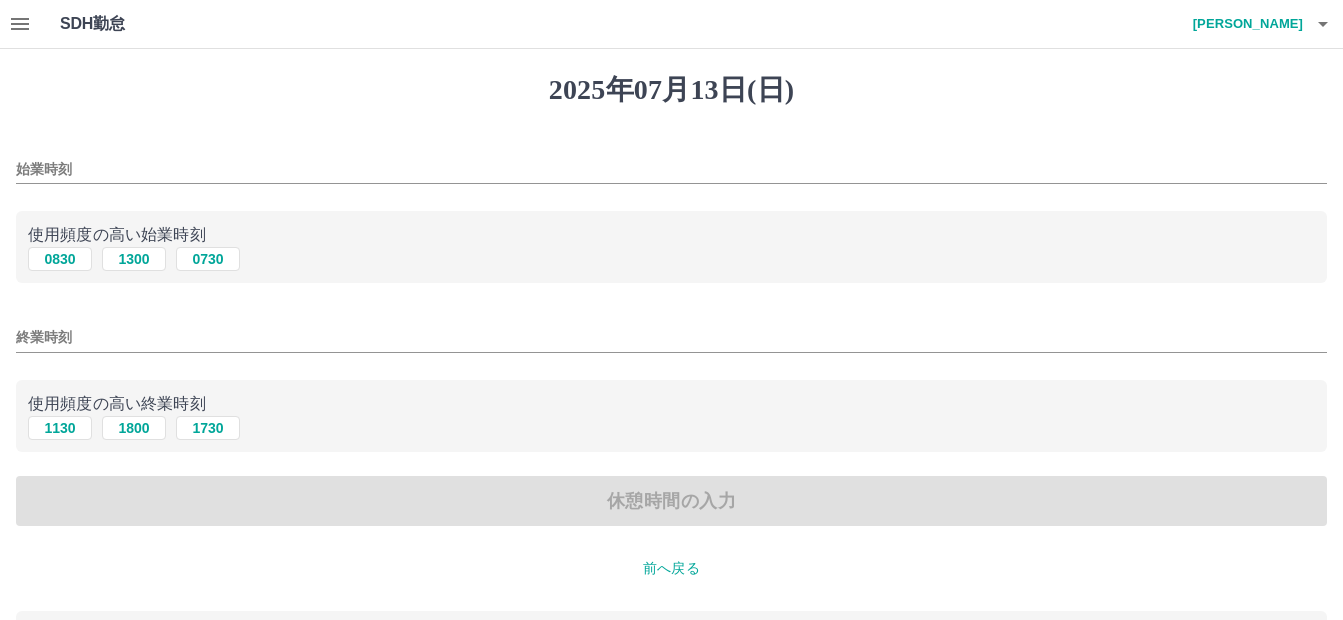 click on "始業時刻" at bounding box center [671, 169] 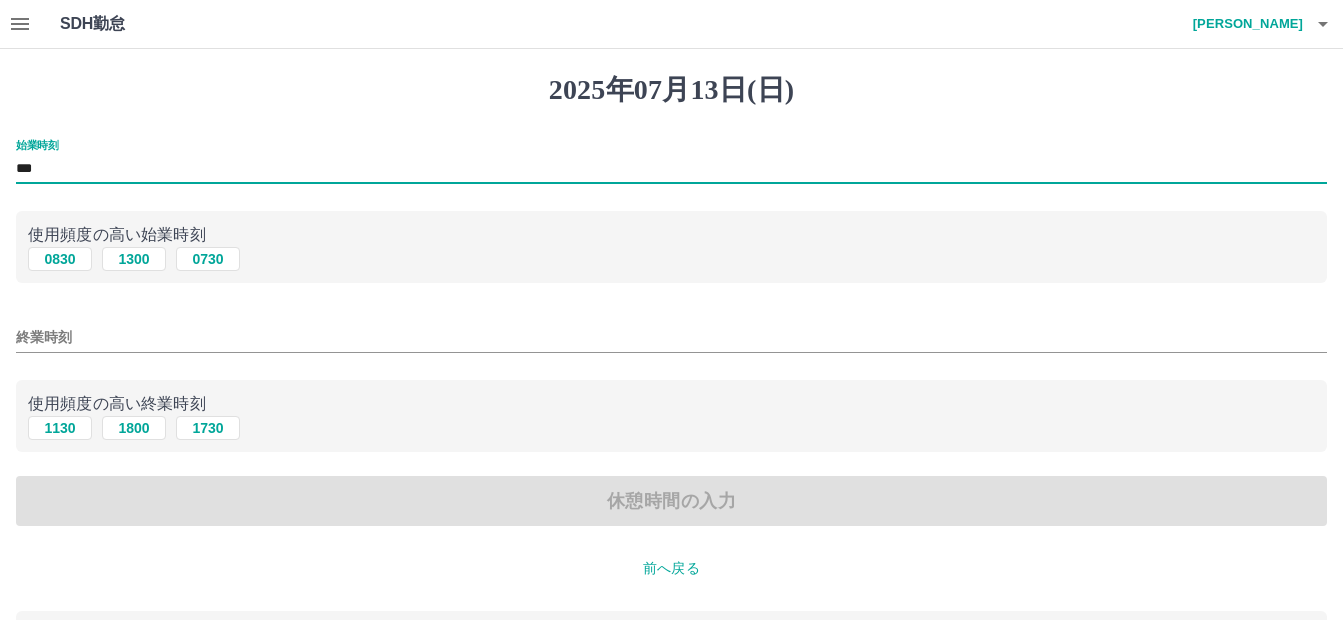 type on "***" 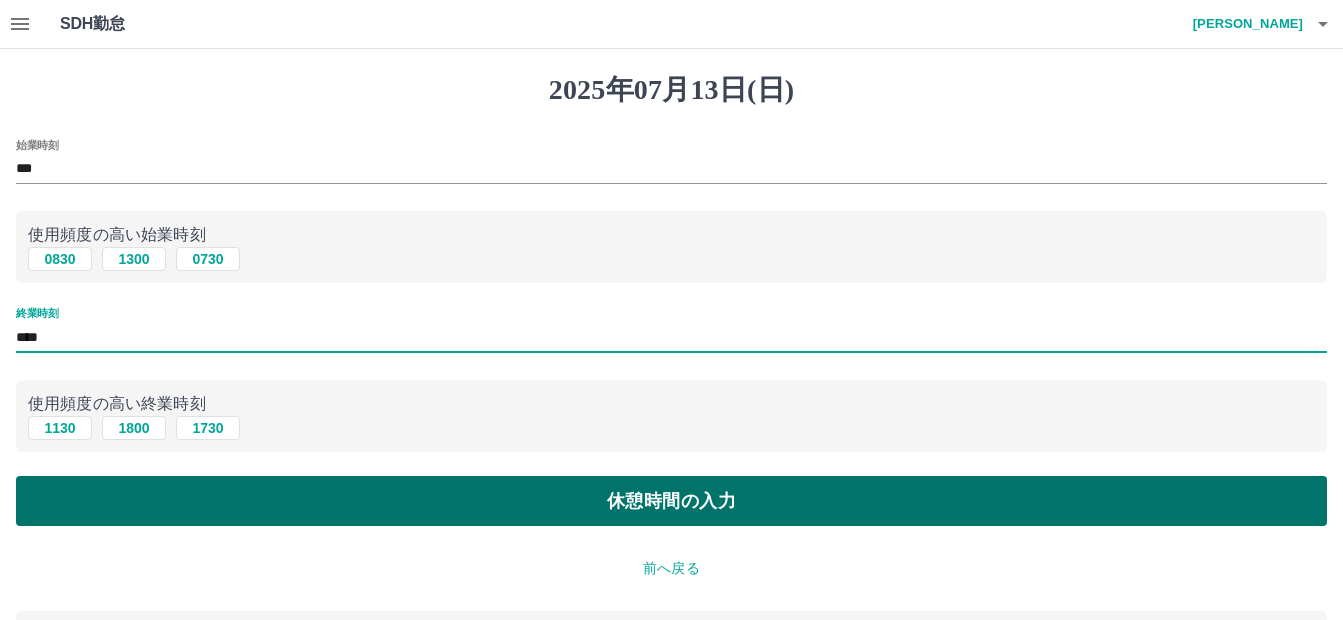 type on "****" 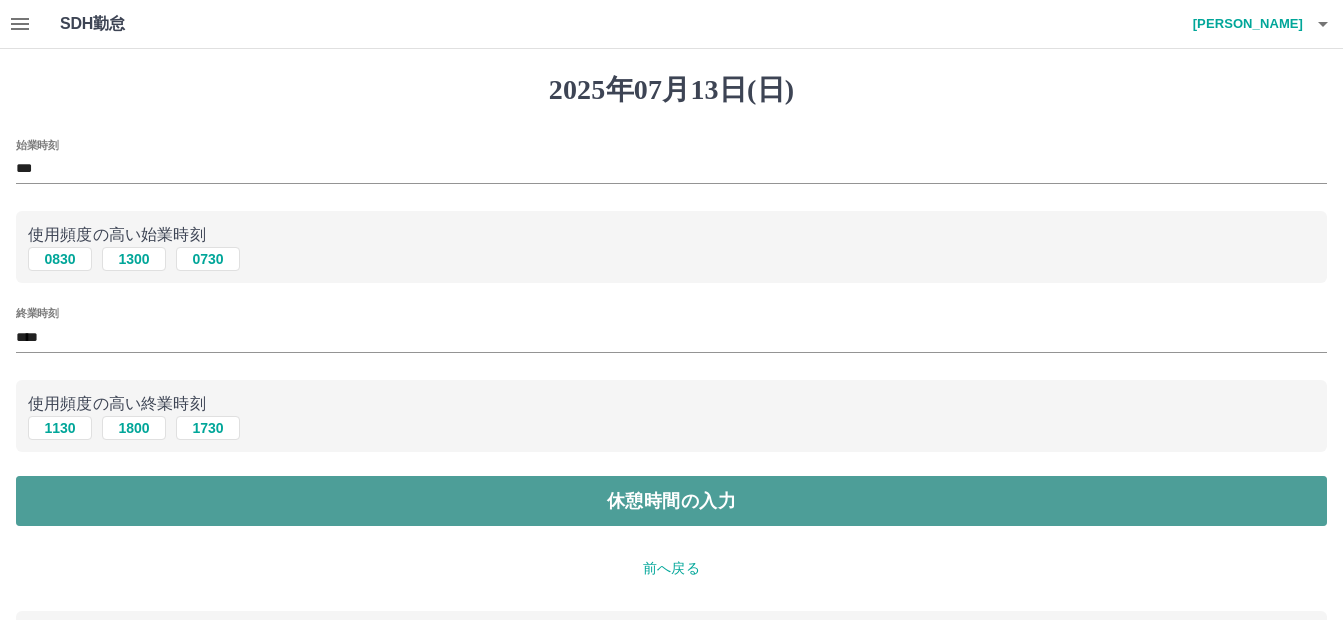 click on "休憩時間の入力" at bounding box center (671, 501) 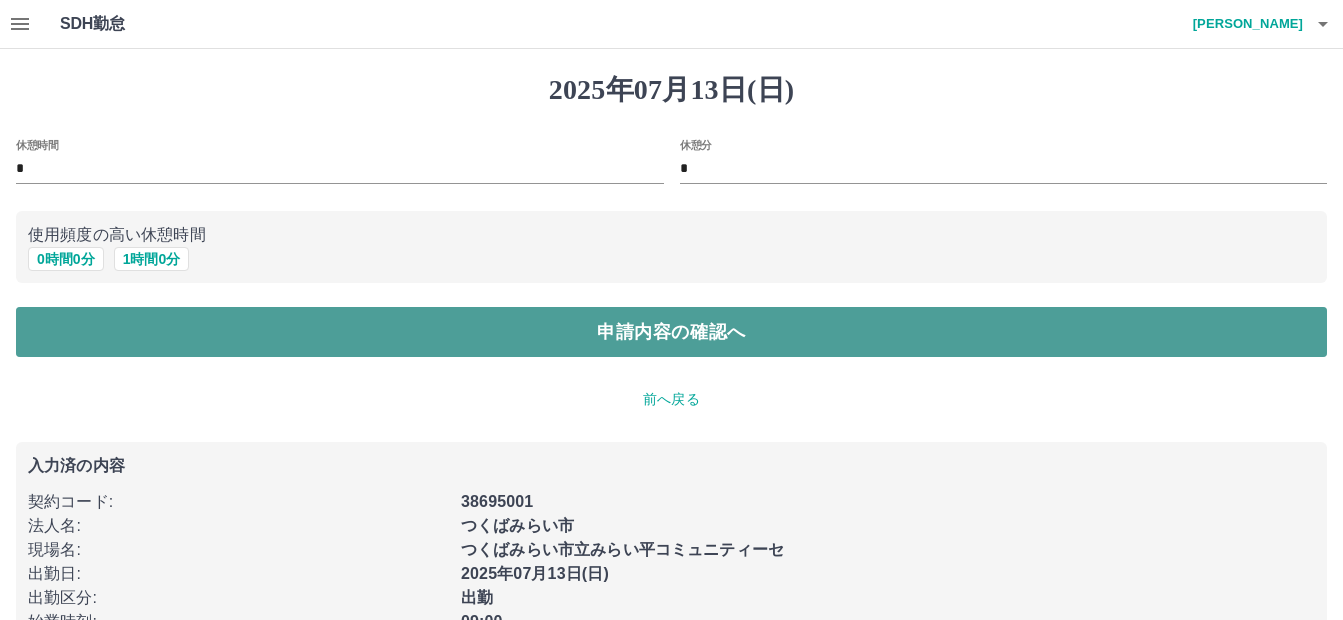 click on "申請内容の確認へ" at bounding box center [671, 332] 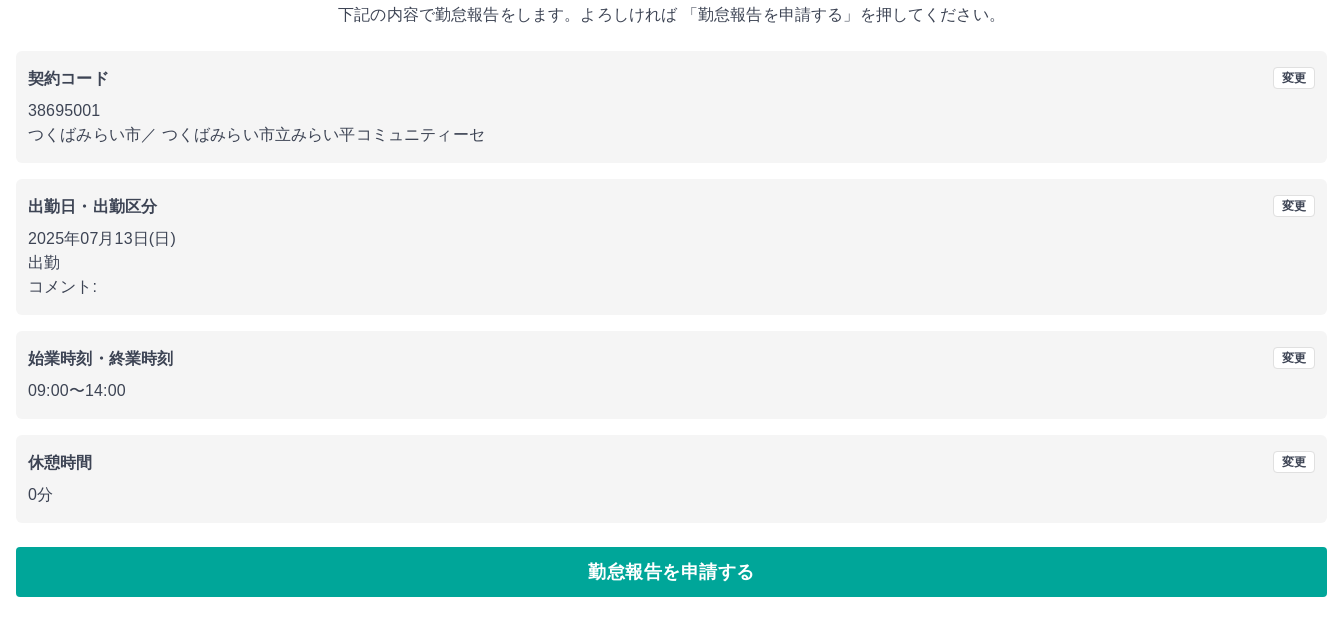 scroll, scrollTop: 129, scrollLeft: 0, axis: vertical 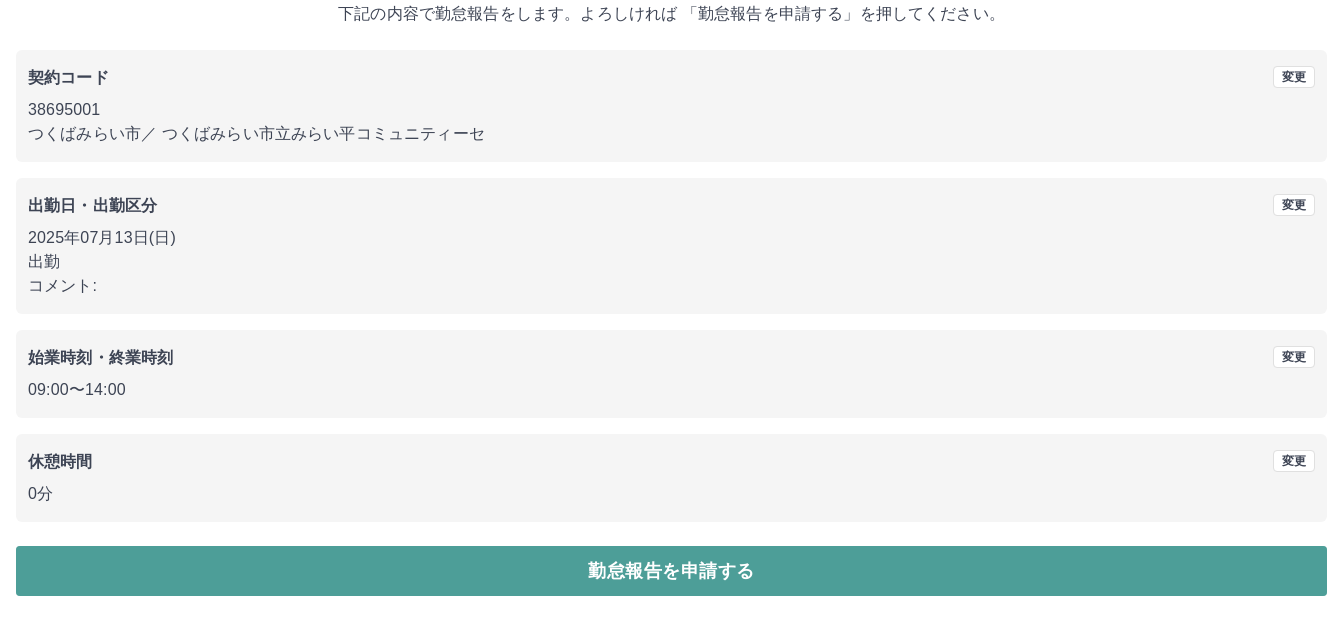 click on "勤怠報告を申請する" at bounding box center [671, 571] 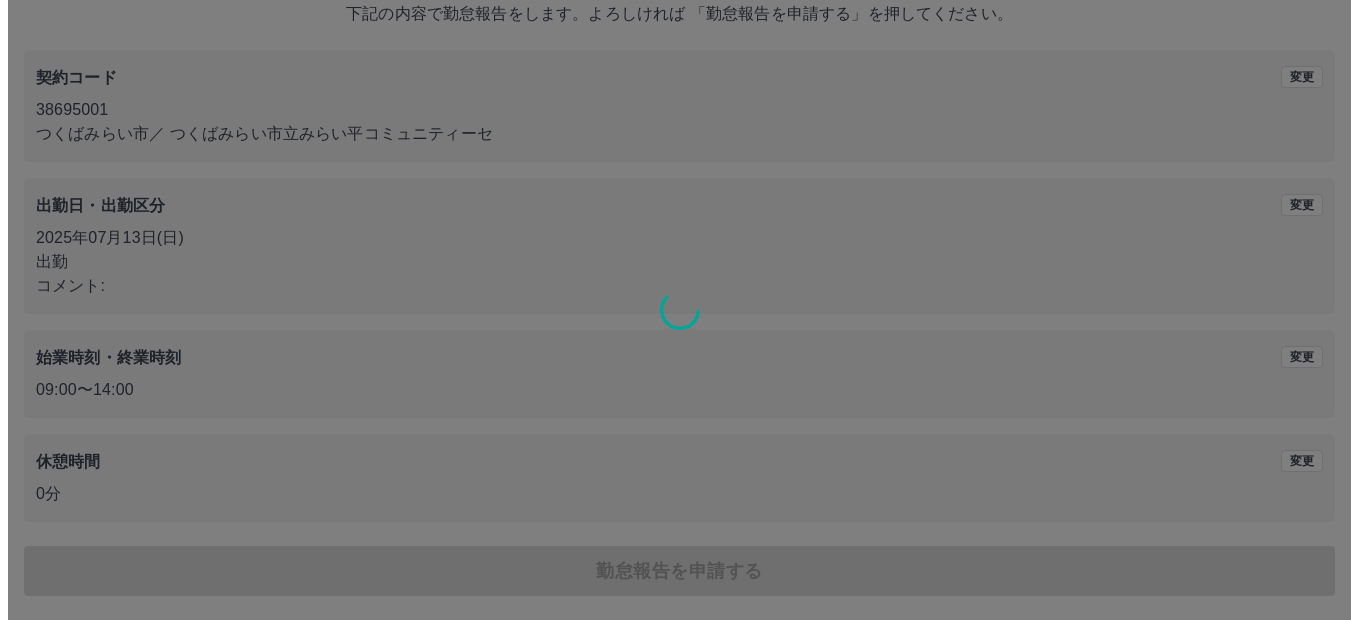 scroll, scrollTop: 0, scrollLeft: 0, axis: both 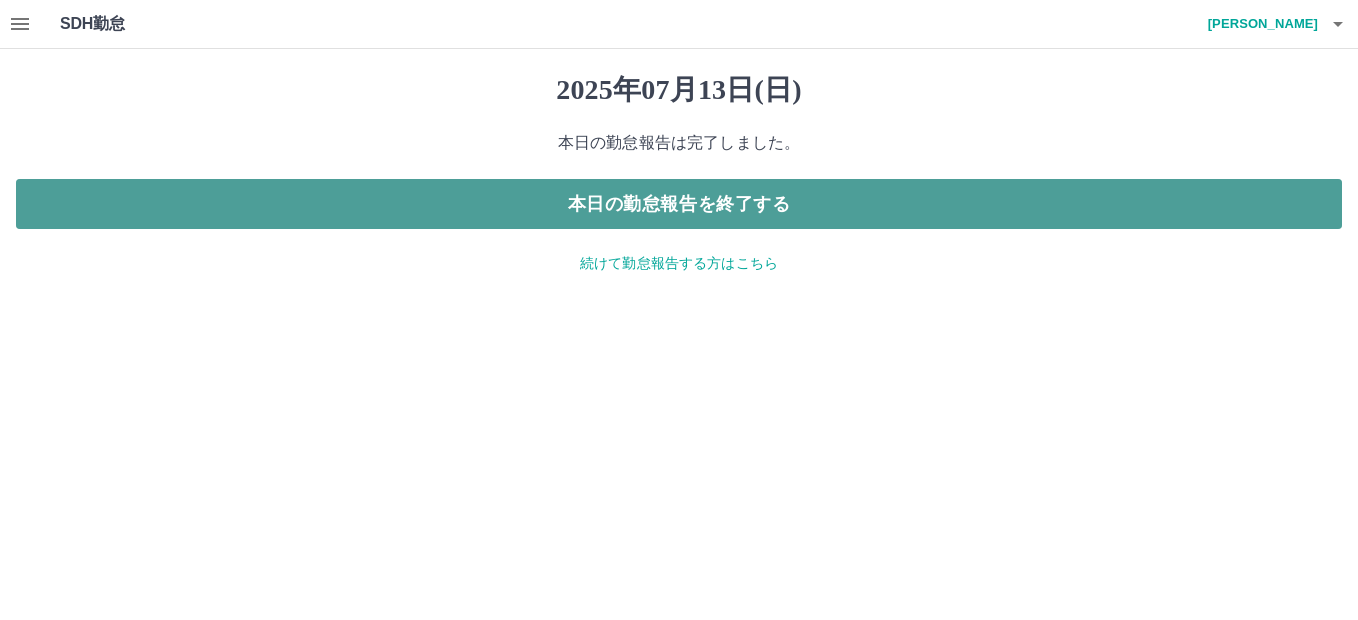 click on "本日の勤怠報告を終了する" at bounding box center (679, 204) 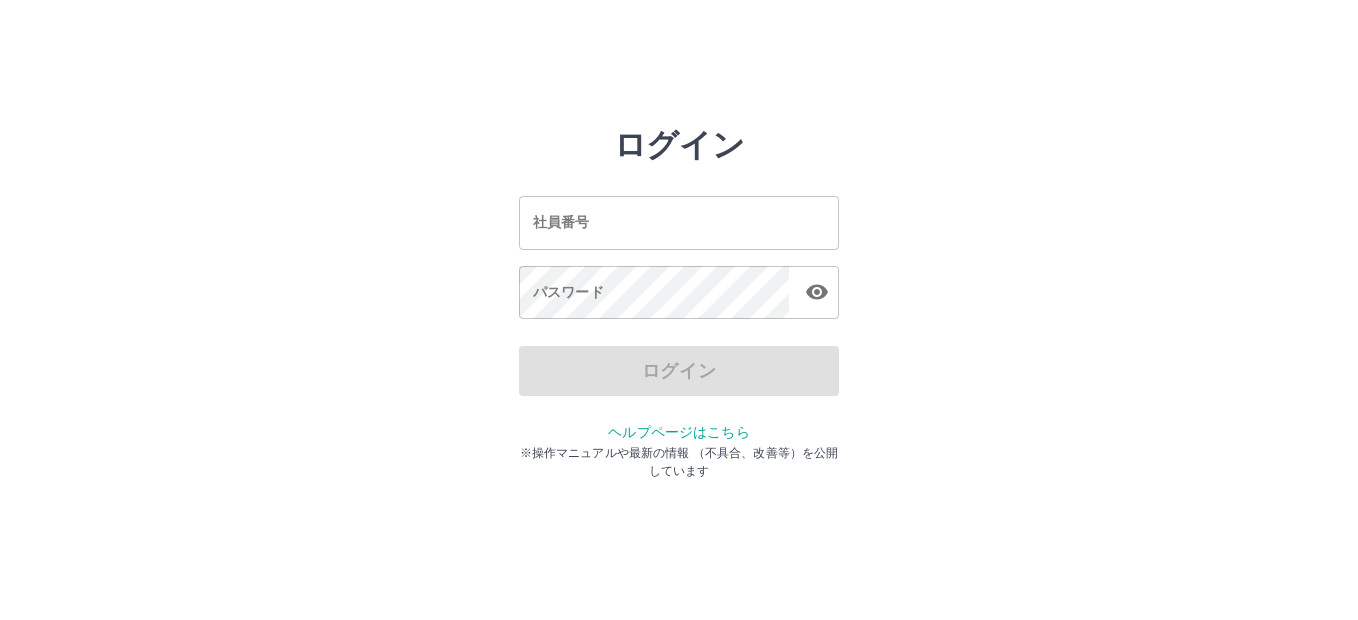 scroll, scrollTop: 0, scrollLeft: 0, axis: both 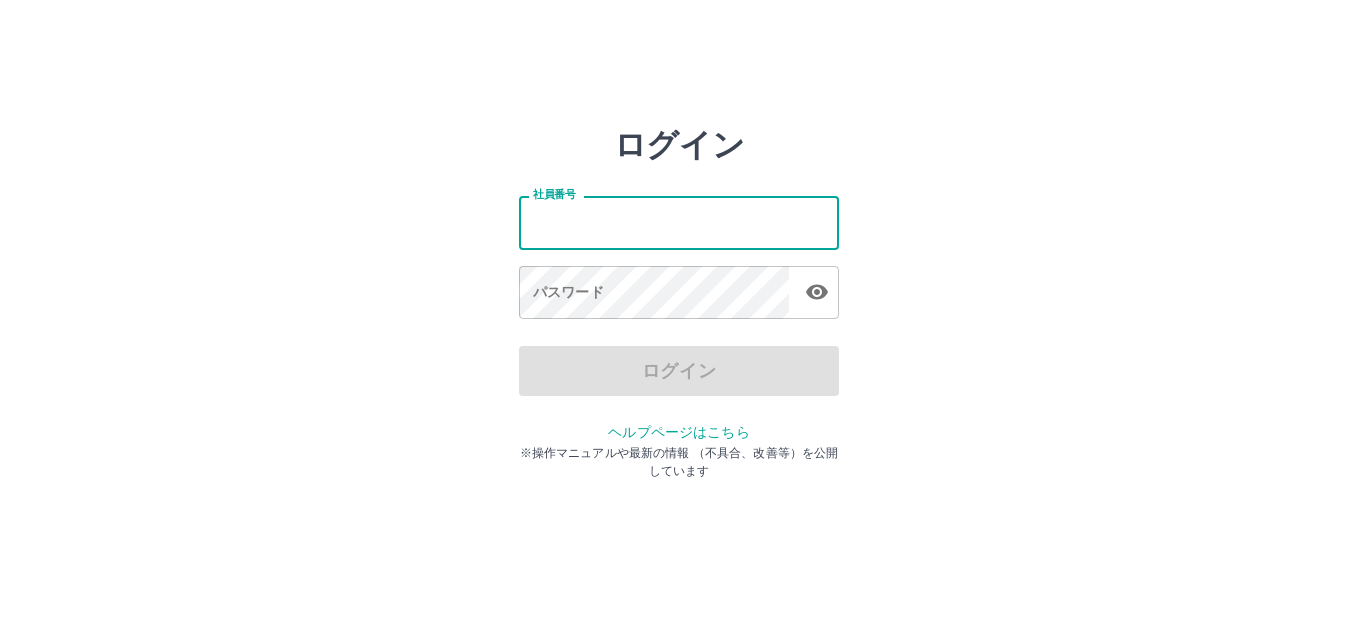 click on "社員番号" at bounding box center (679, 222) 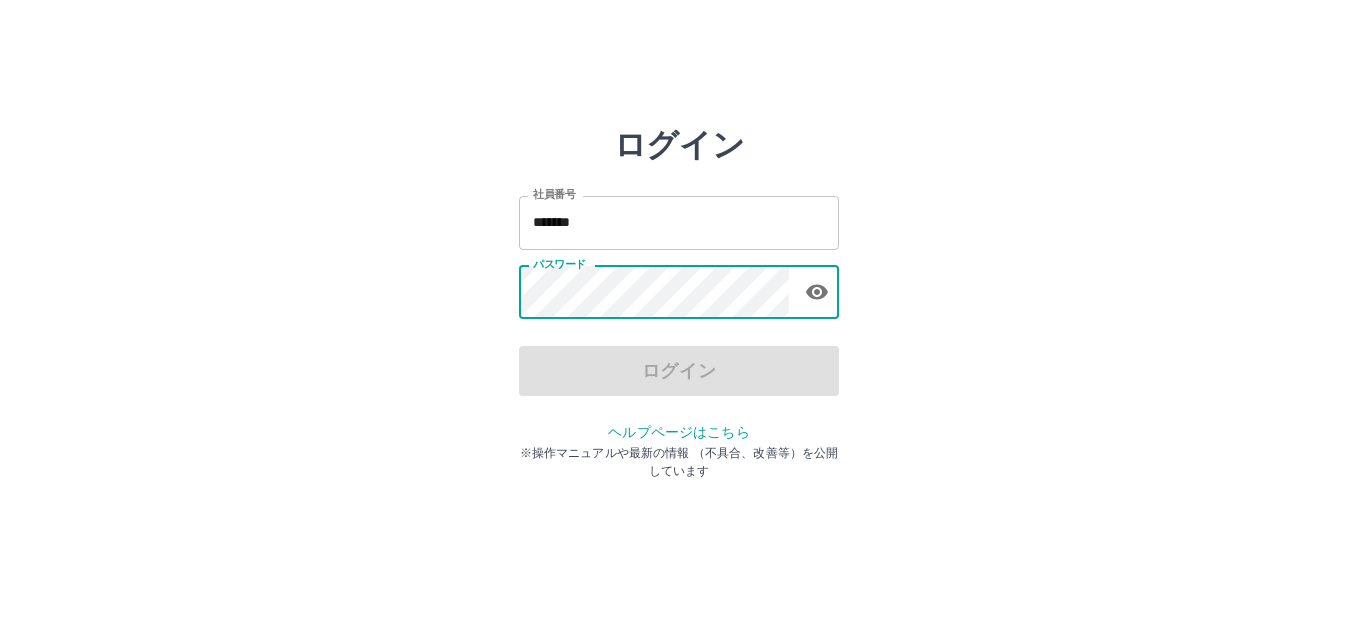 click on "*******" at bounding box center (679, 222) 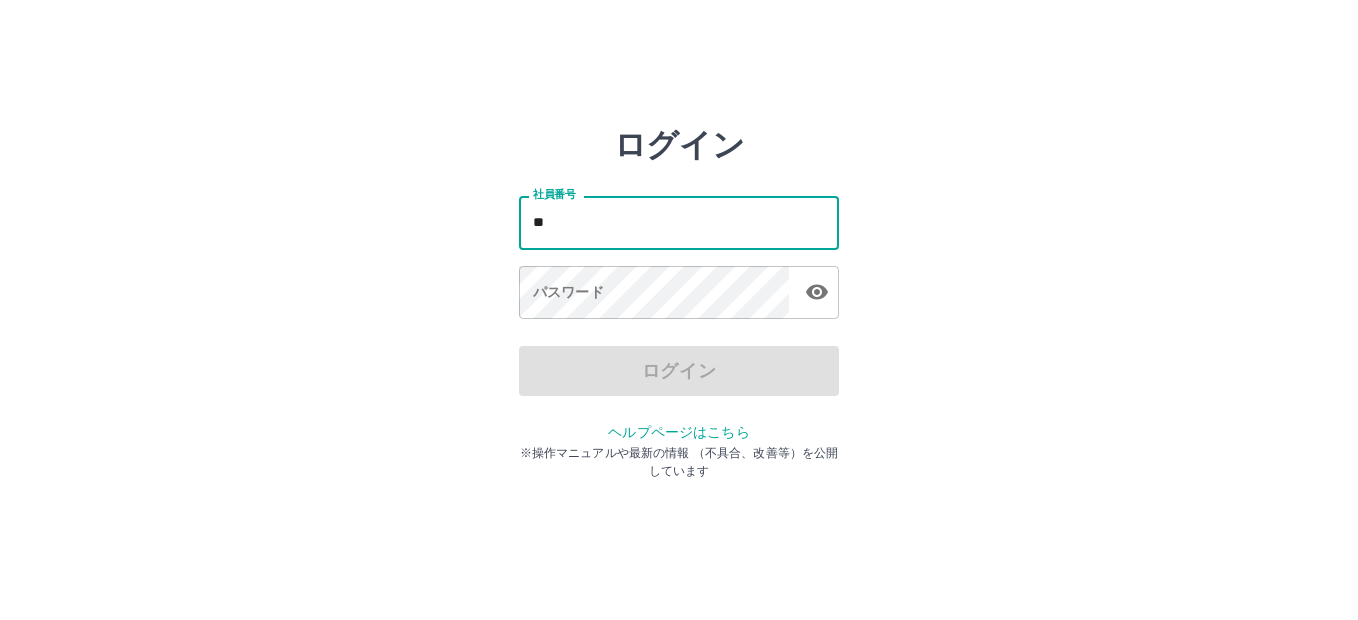 type on "*" 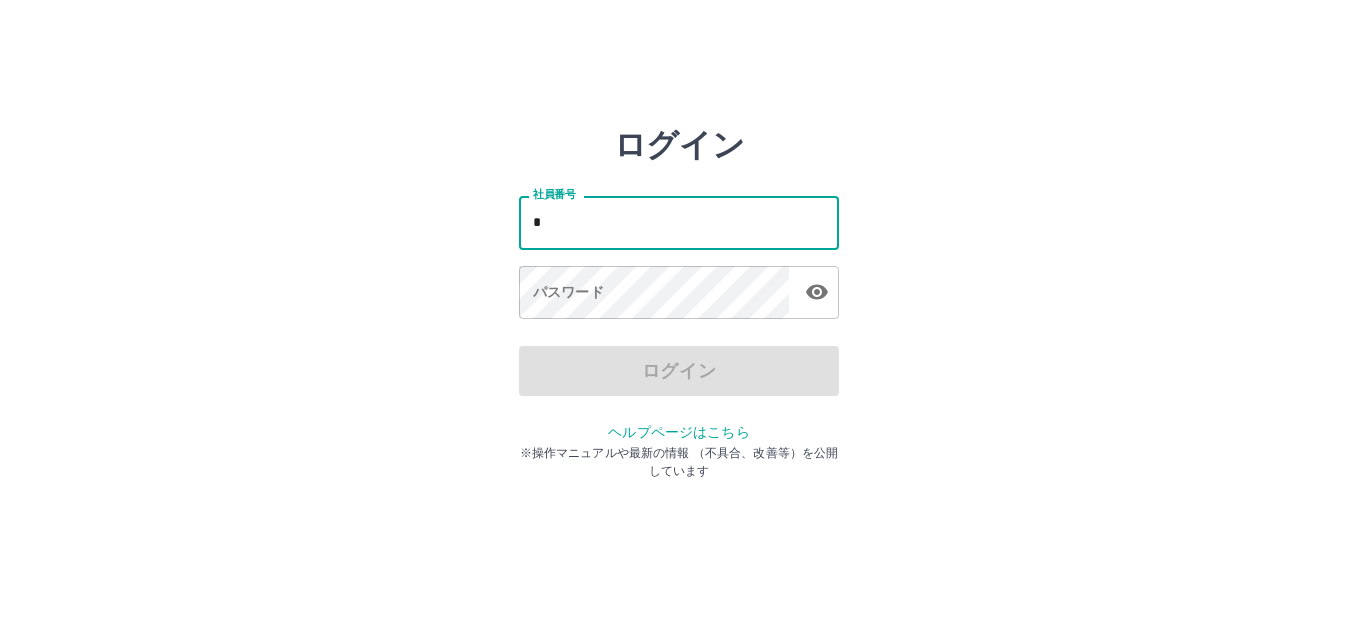 type 